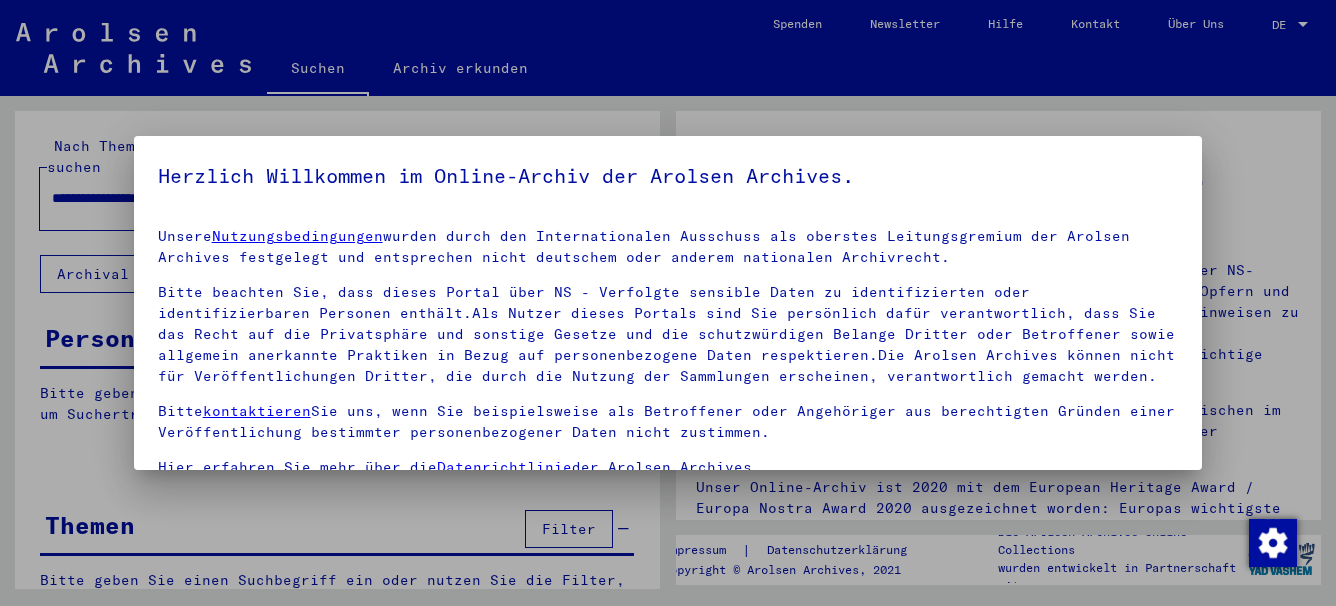 scroll, scrollTop: 0, scrollLeft: 0, axis: both 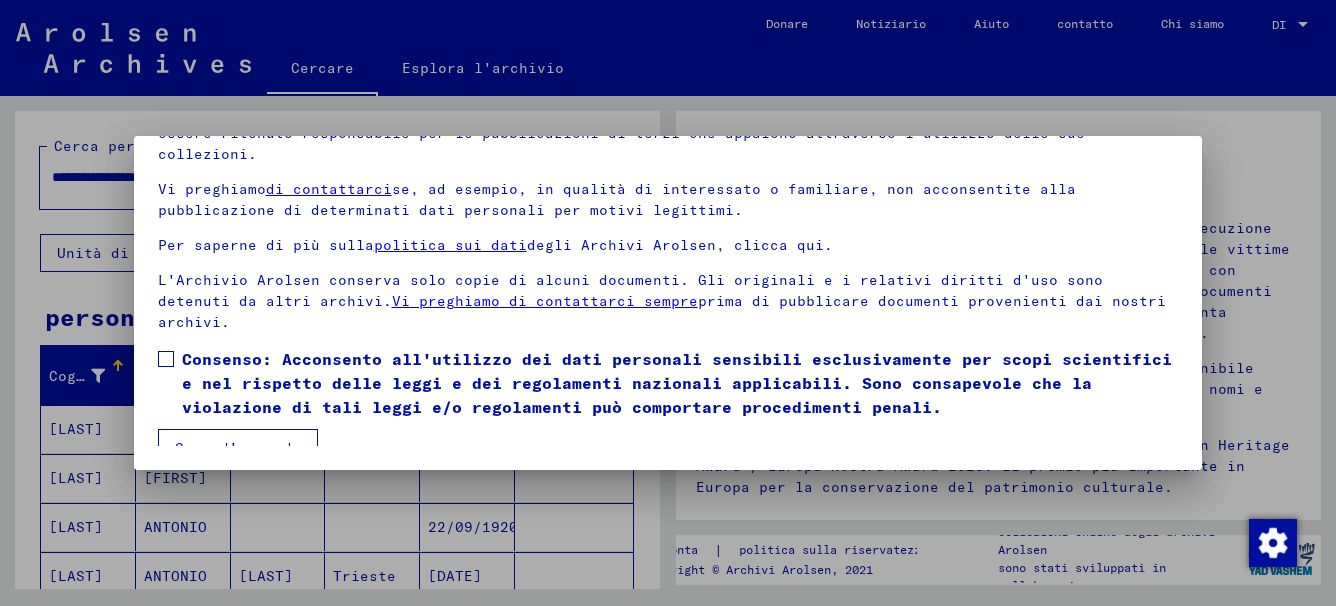 click at bounding box center (166, 359) 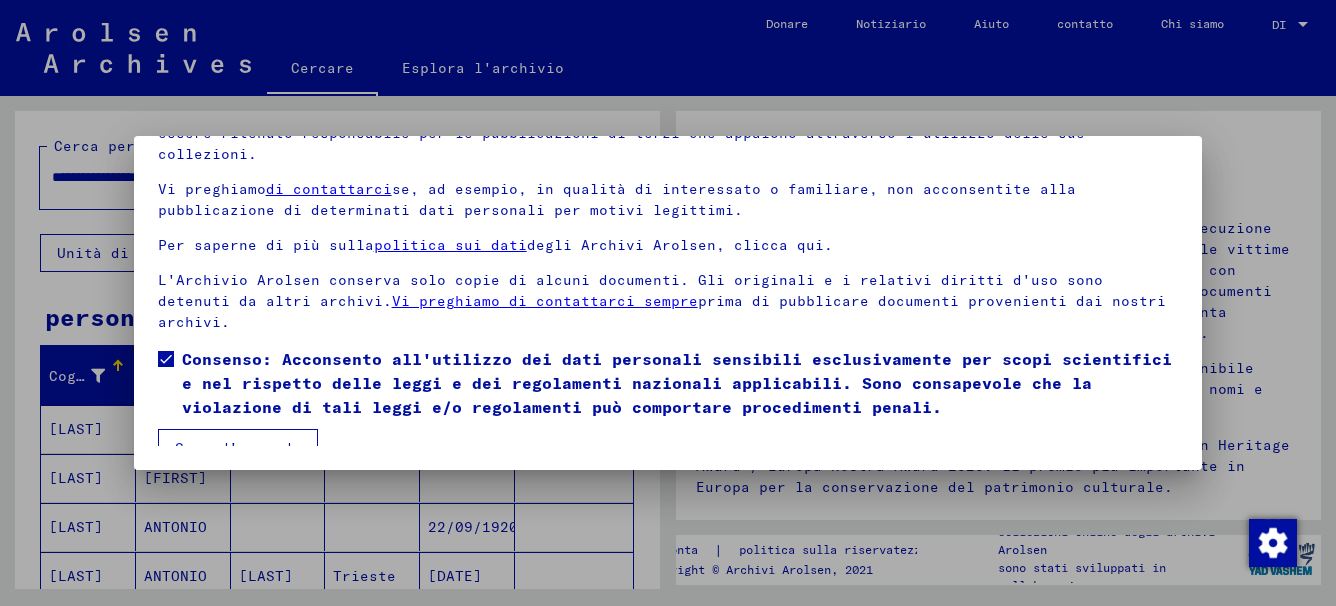 click on "Sono d'accordo" at bounding box center (238, 448) 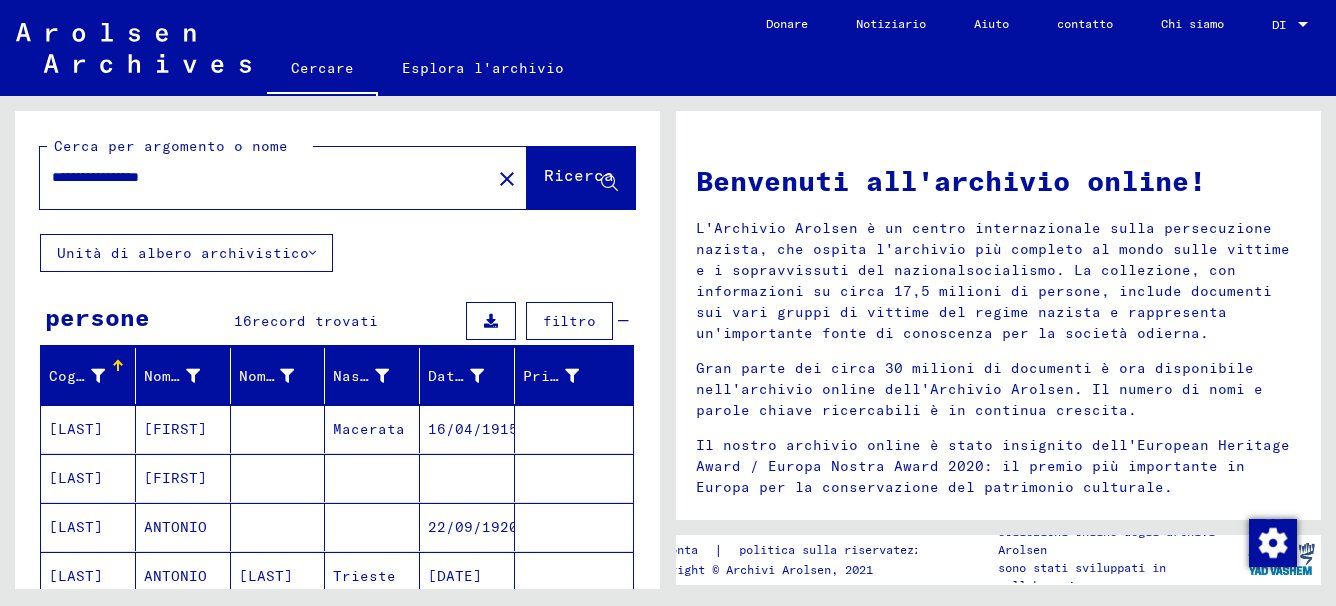 scroll, scrollTop: 100, scrollLeft: 0, axis: vertical 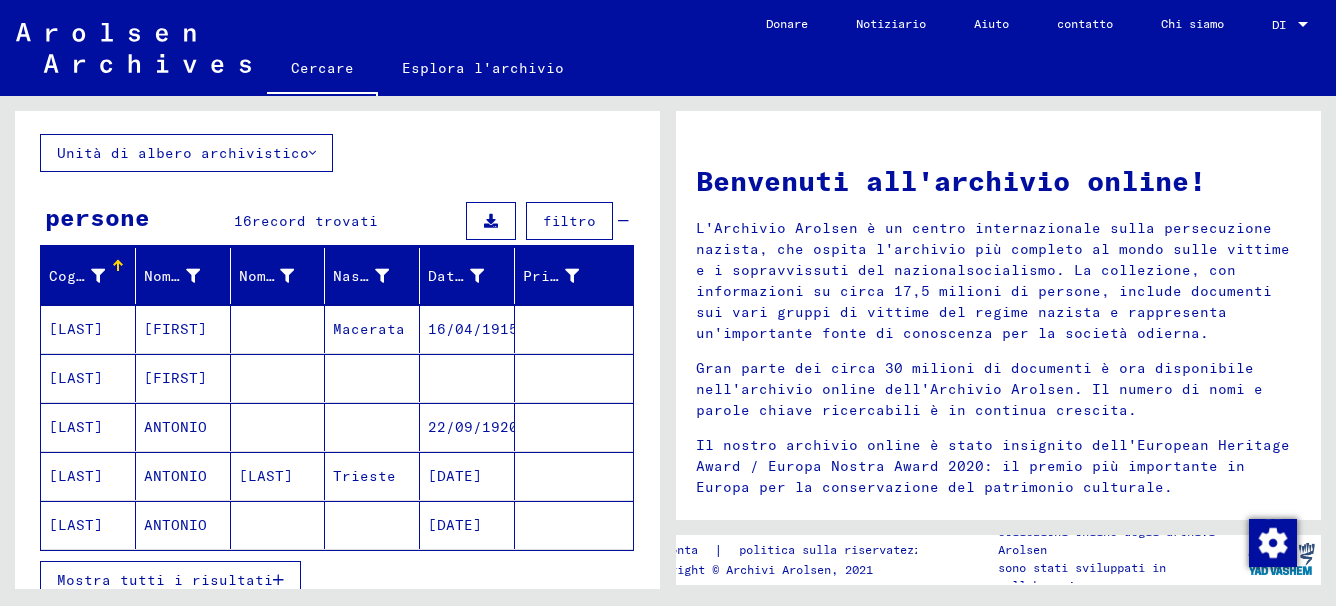 click on "Mostra tutti i risultati" at bounding box center [165, 580] 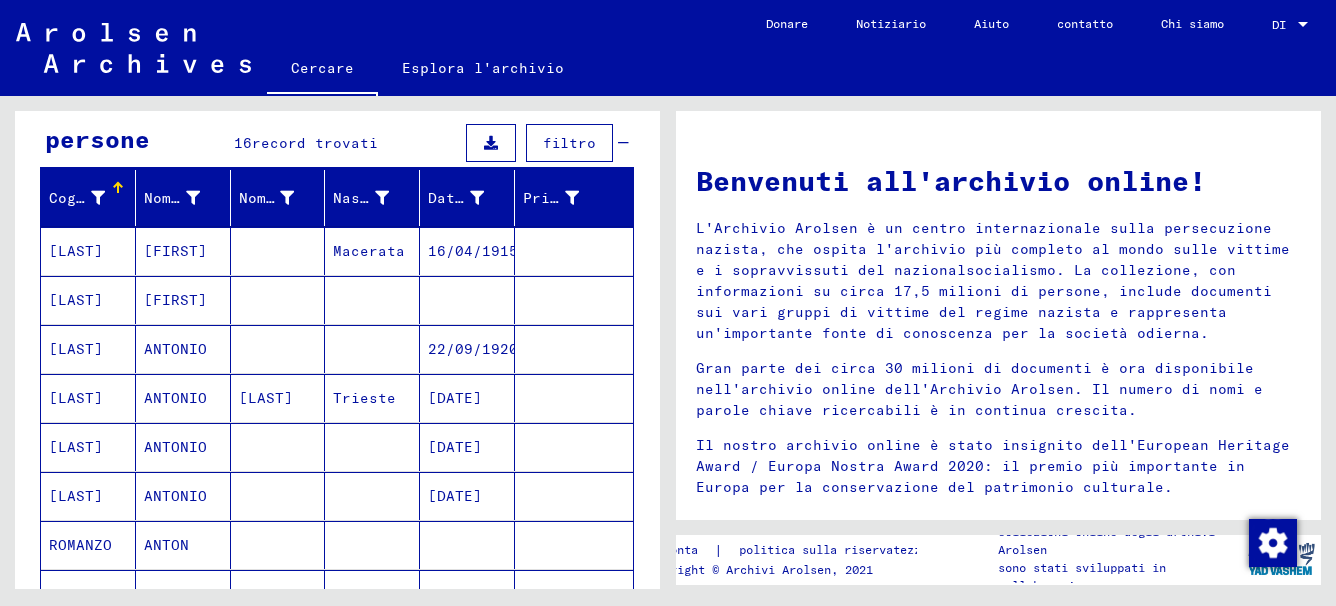 scroll, scrollTop: 100, scrollLeft: 0, axis: vertical 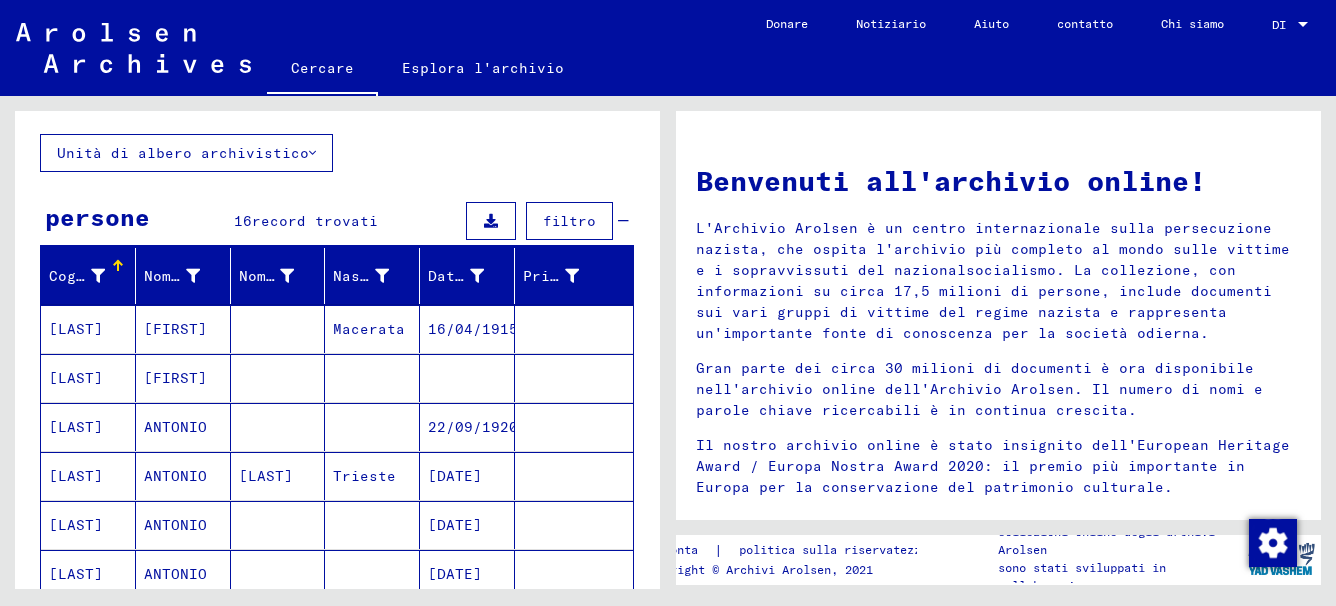 click at bounding box center [372, 329] 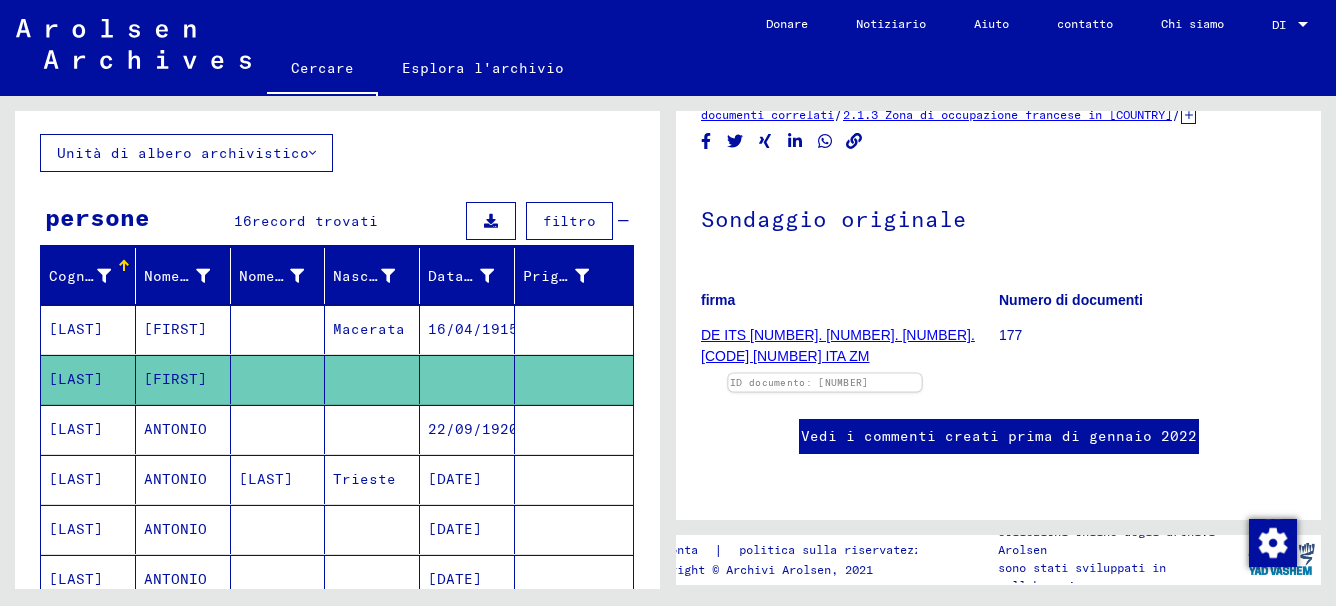 scroll, scrollTop: 400, scrollLeft: 0, axis: vertical 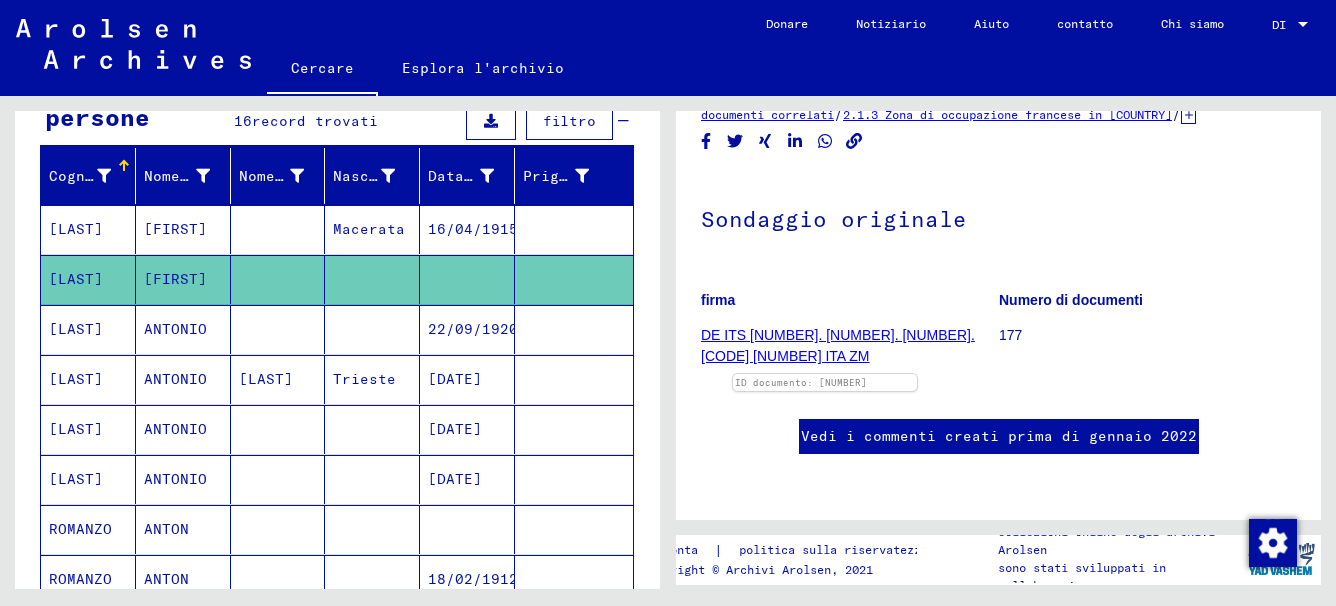 click at bounding box center (278, 229) 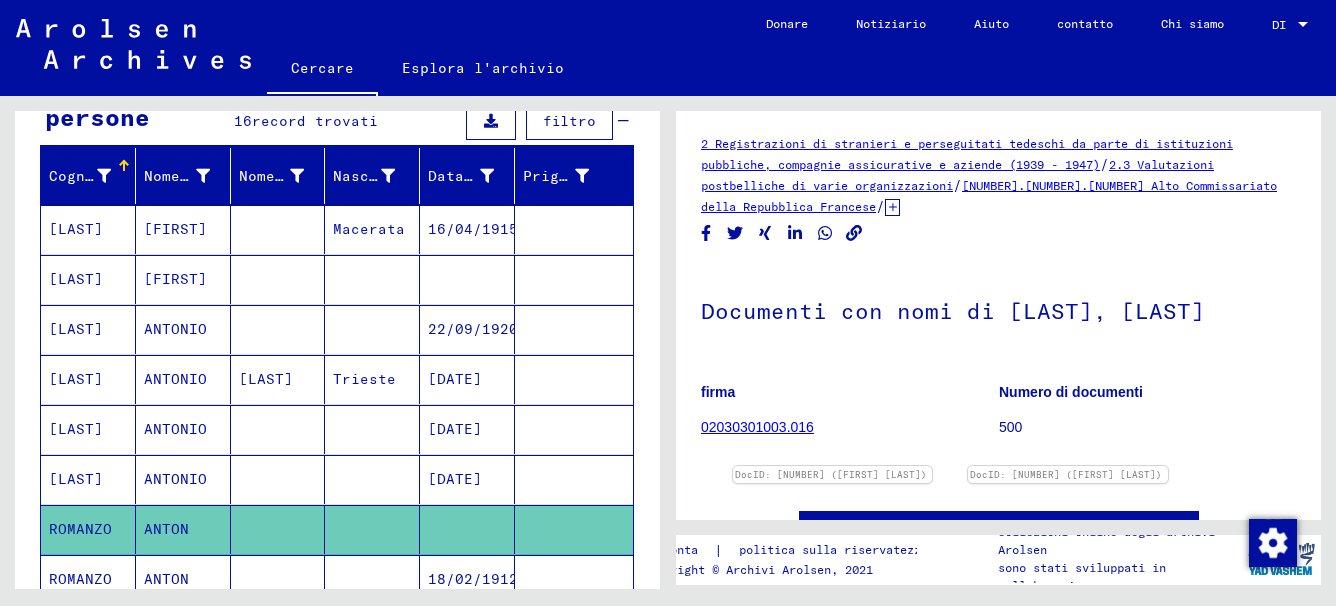 scroll, scrollTop: 0, scrollLeft: 0, axis: both 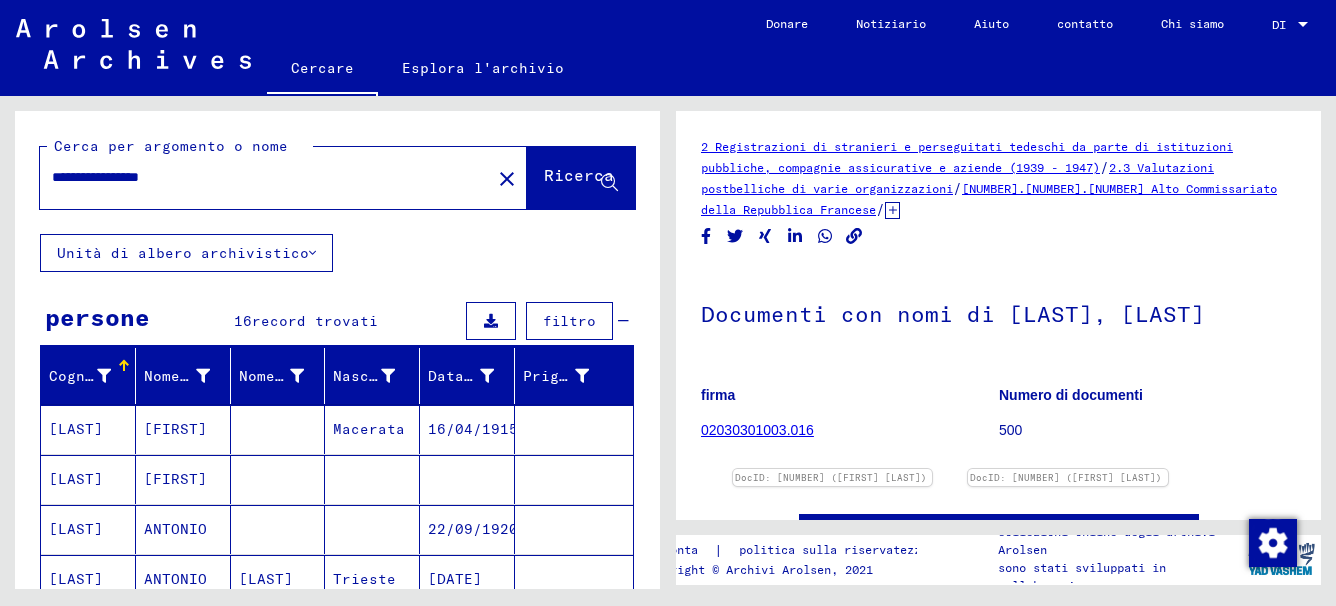 click on "**********" at bounding box center (265, 177) 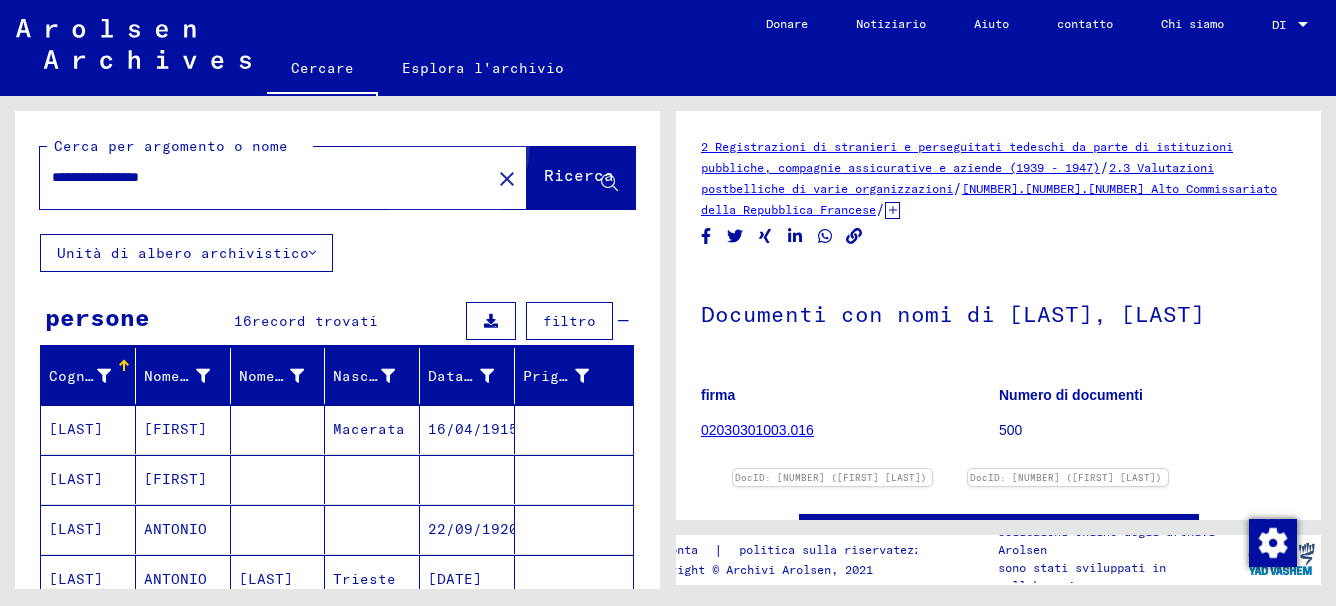 click on "Ricerca" at bounding box center [579, 175] 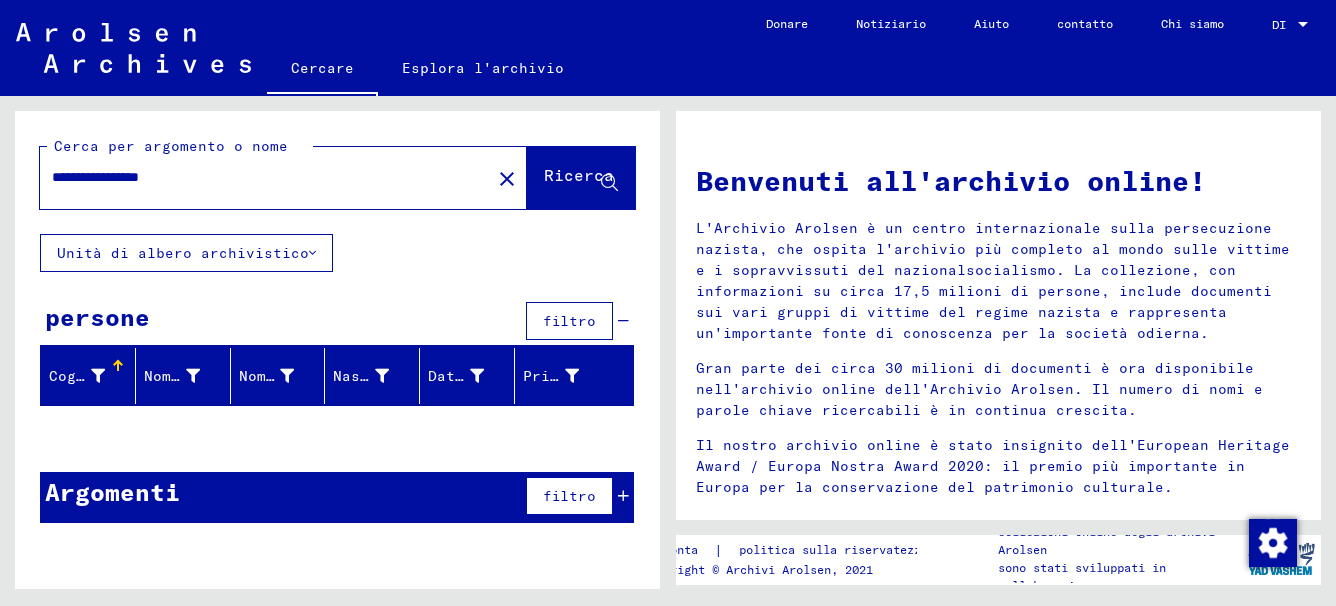 click on "**********" at bounding box center [259, 177] 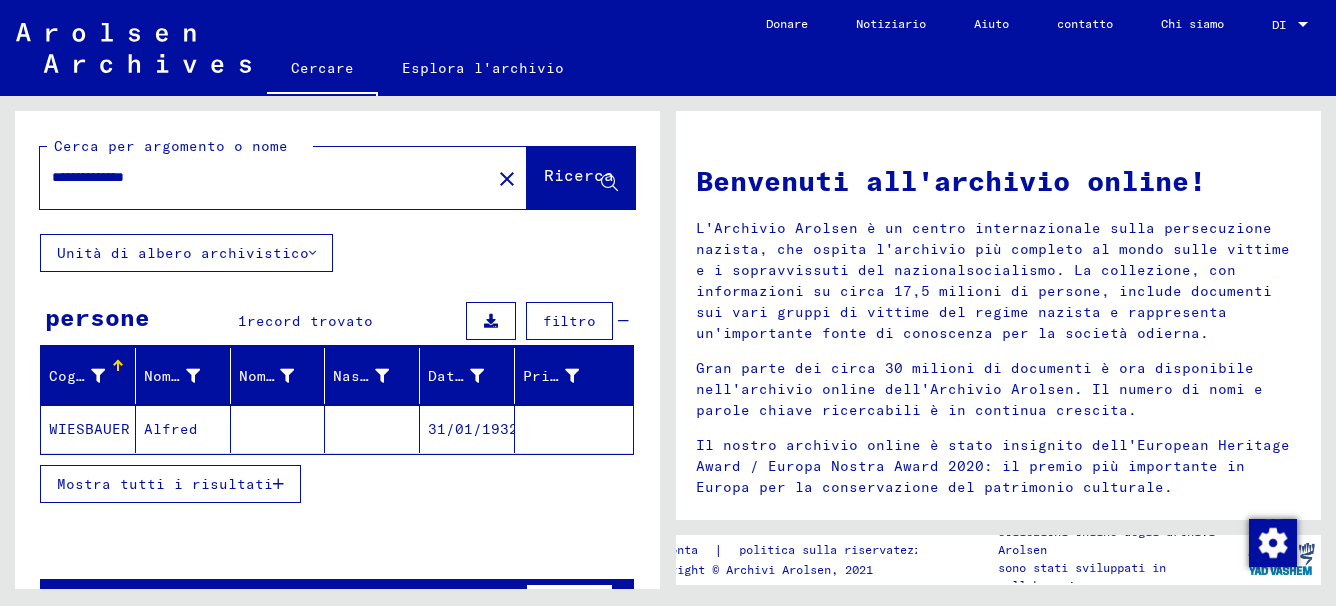 click at bounding box center [278, 429] 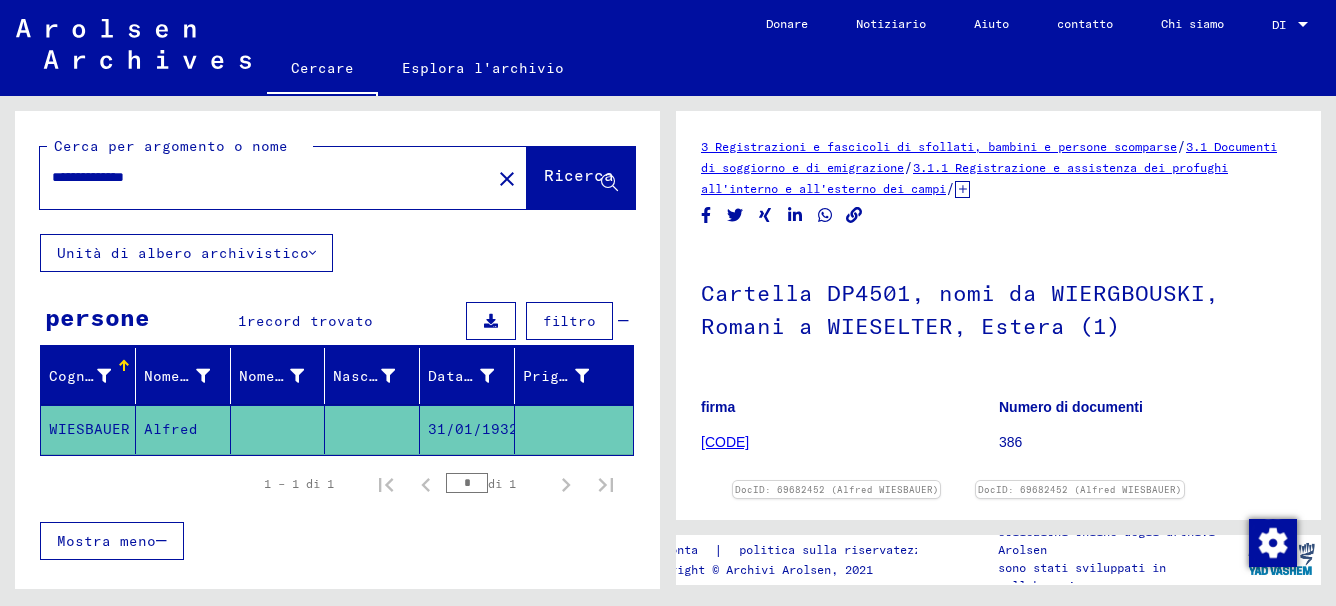 scroll, scrollTop: 0, scrollLeft: 0, axis: both 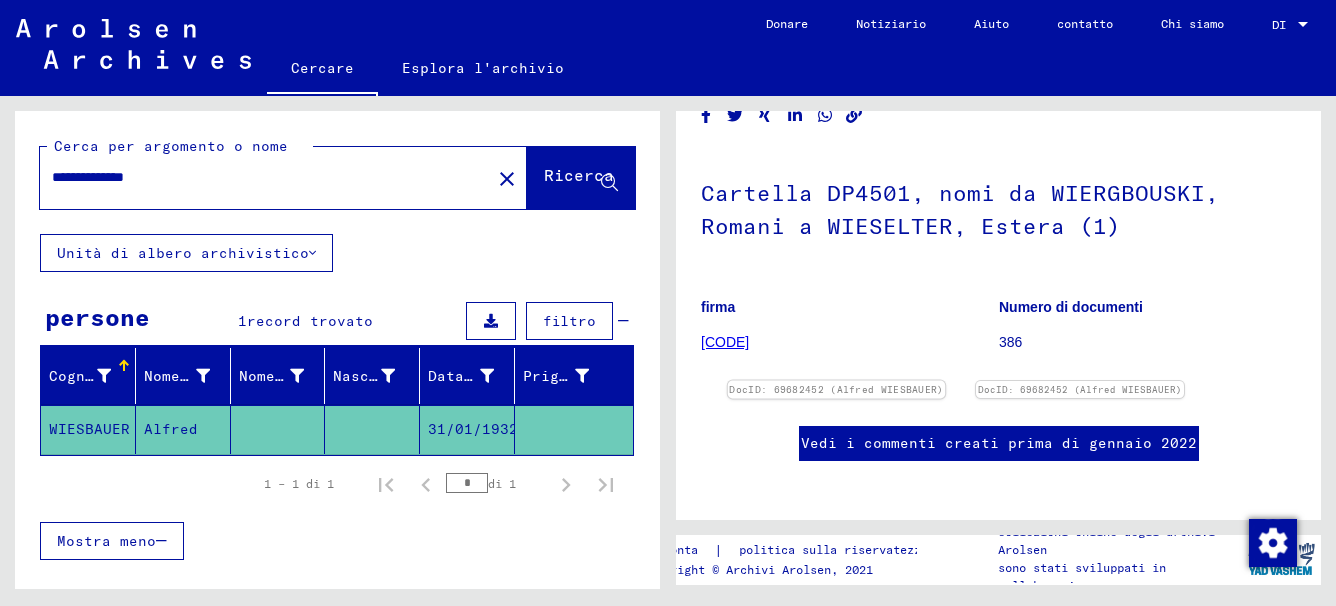click at bounding box center (837, 381) 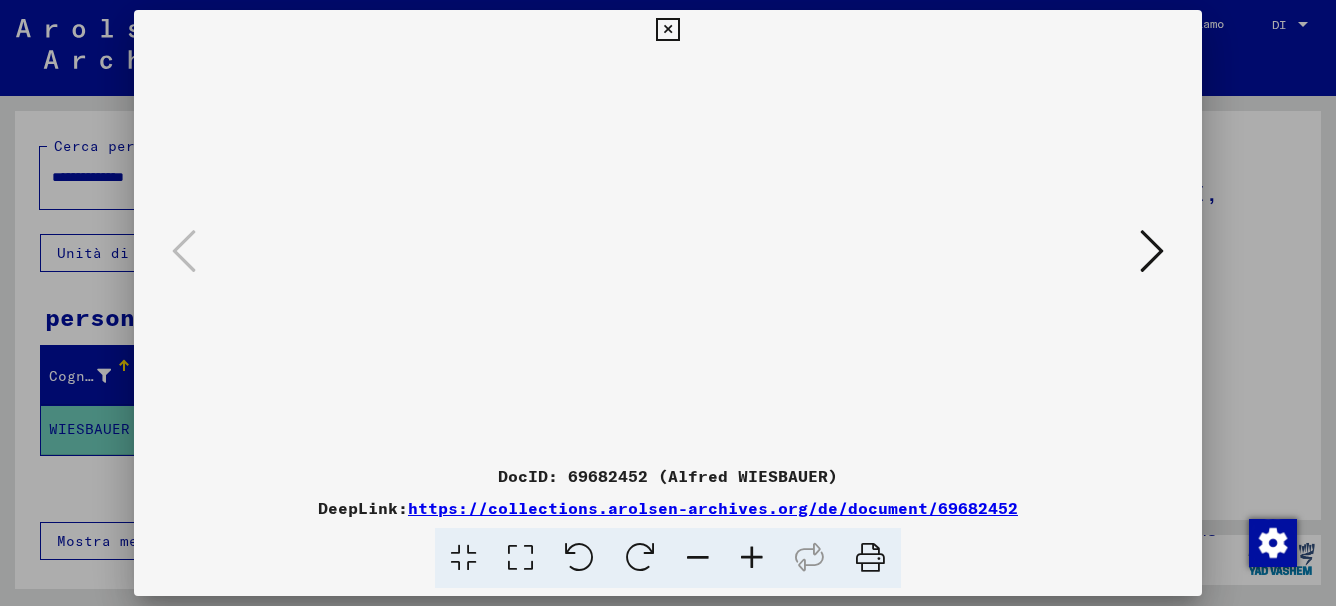 click at bounding box center (667, 30) 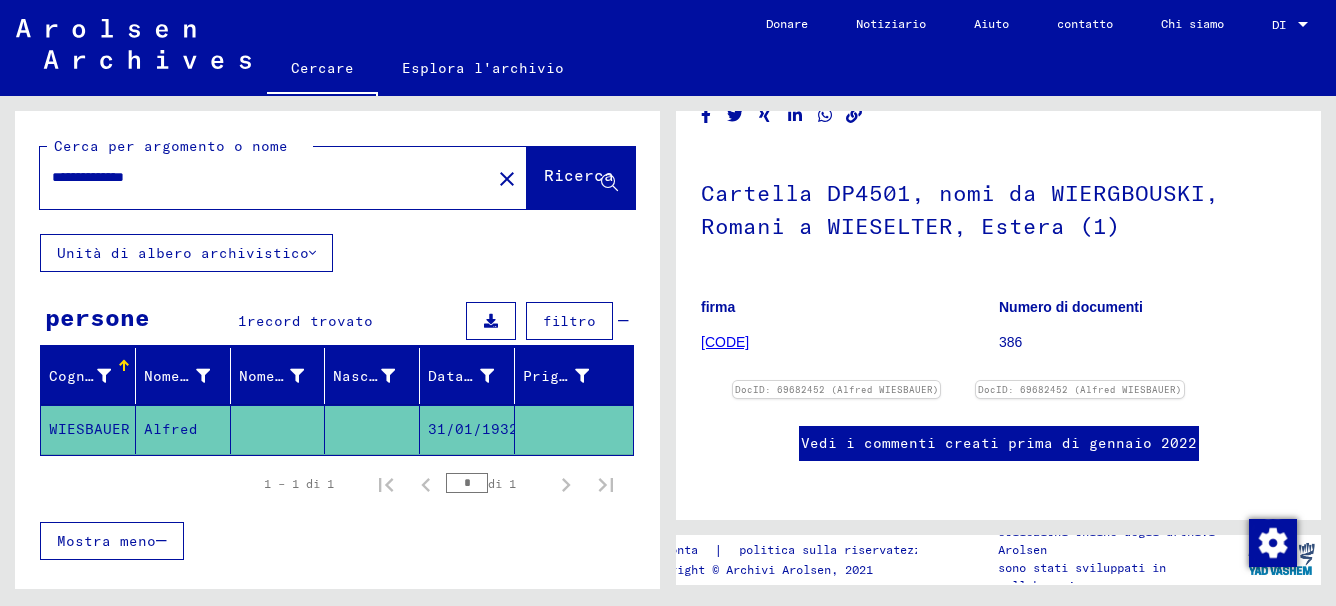 click on "**********" at bounding box center (265, 177) 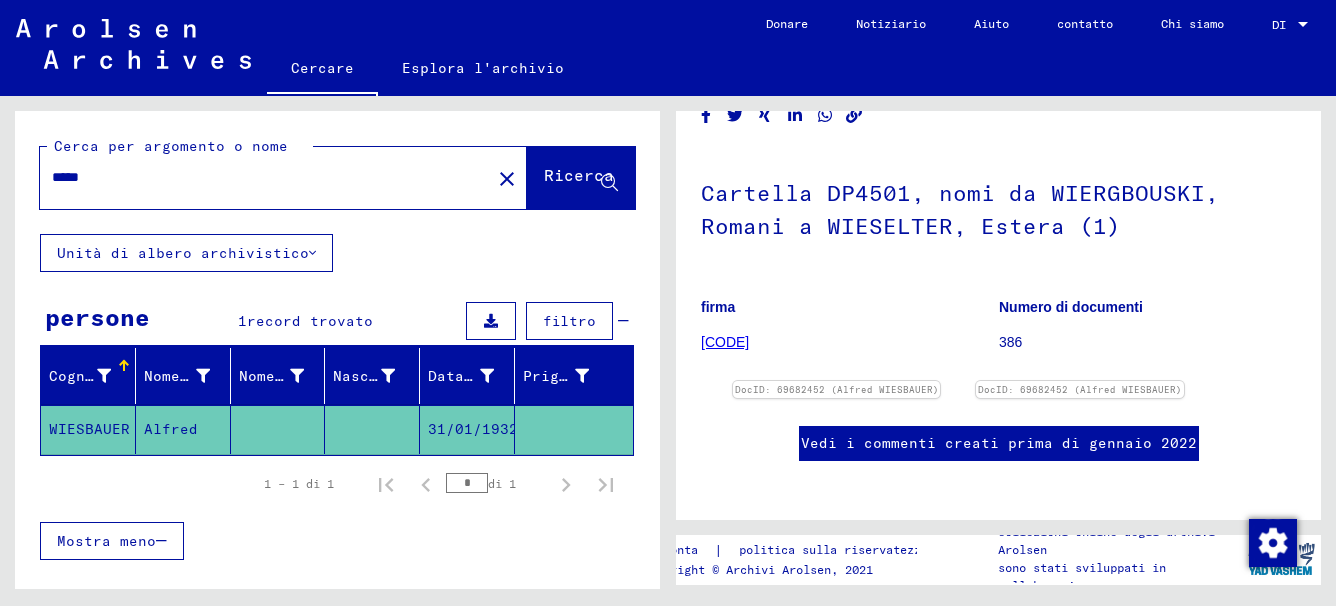 type on "*****" 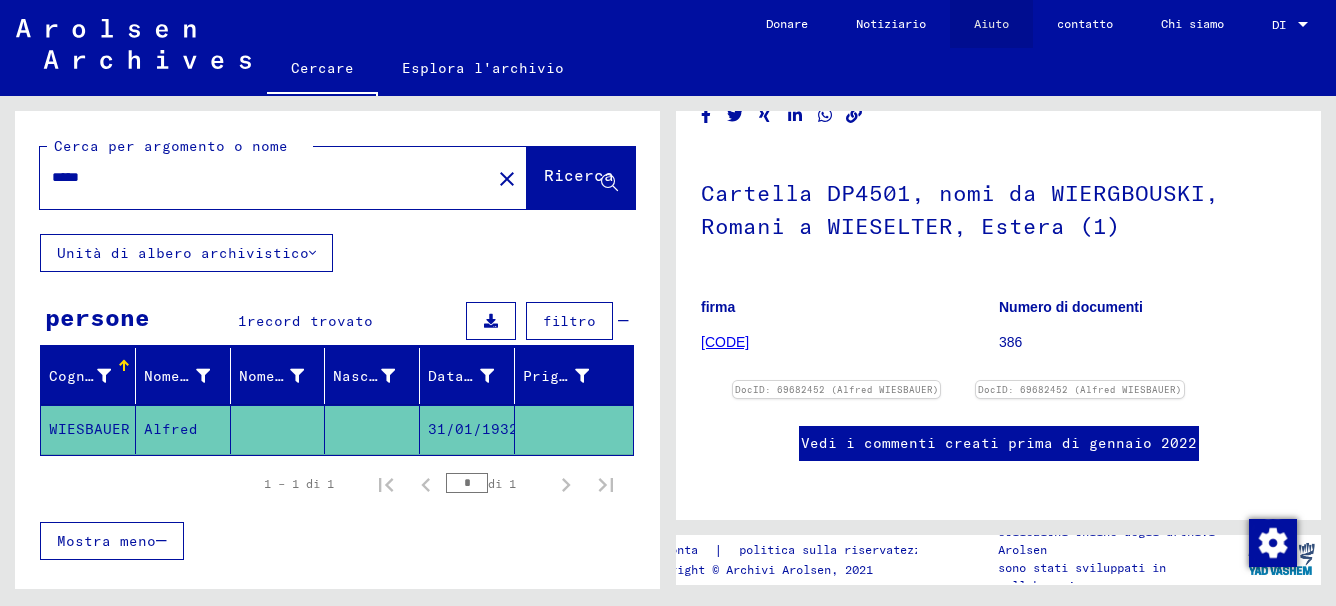 click on "Aiuto" at bounding box center [991, 23] 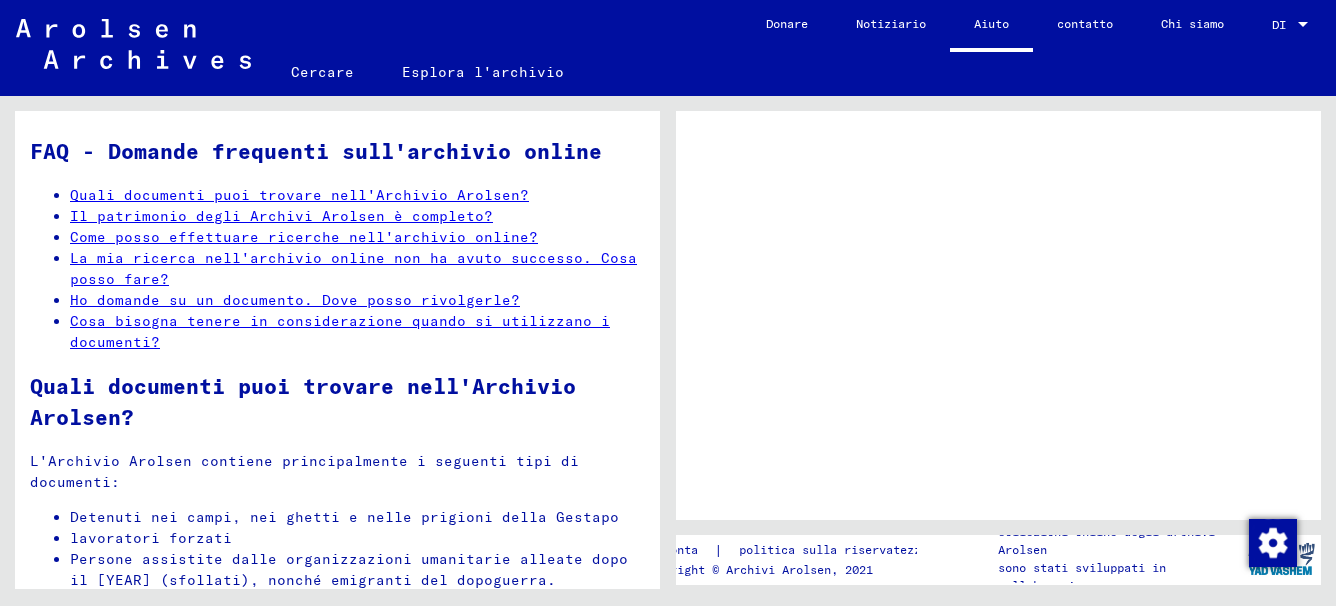 scroll, scrollTop: 0, scrollLeft: 0, axis: both 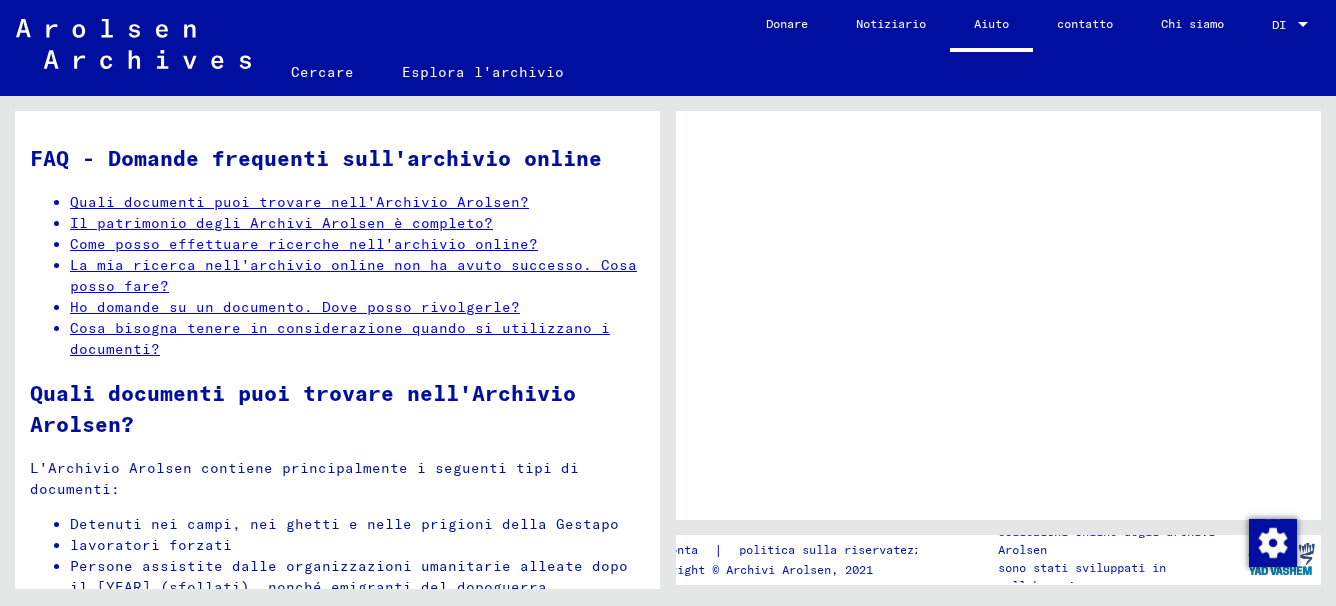 click on "Cercare" at bounding box center (322, 72) 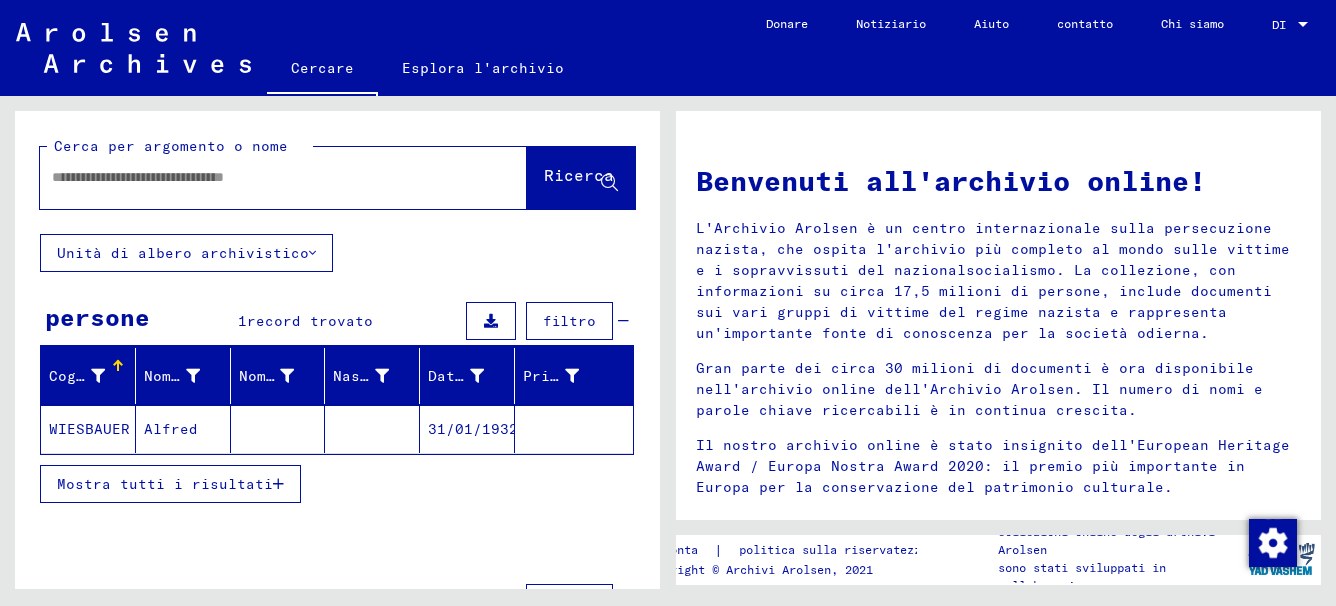 click at bounding box center (259, 177) 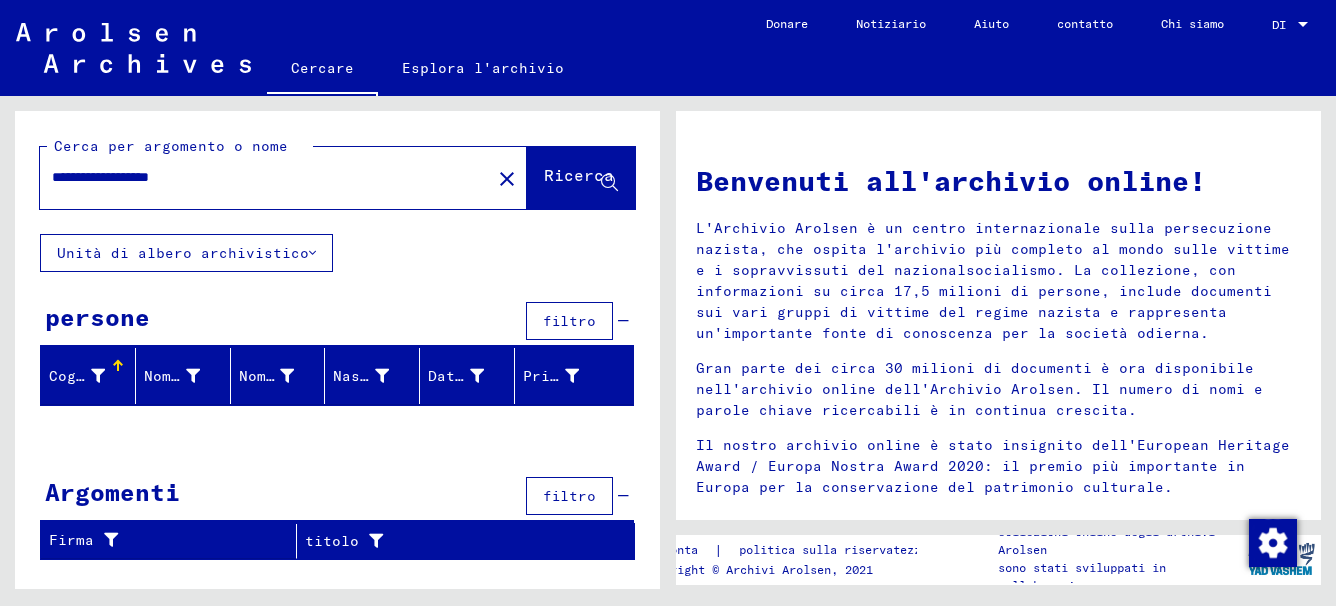 click on "**********" at bounding box center (259, 177) 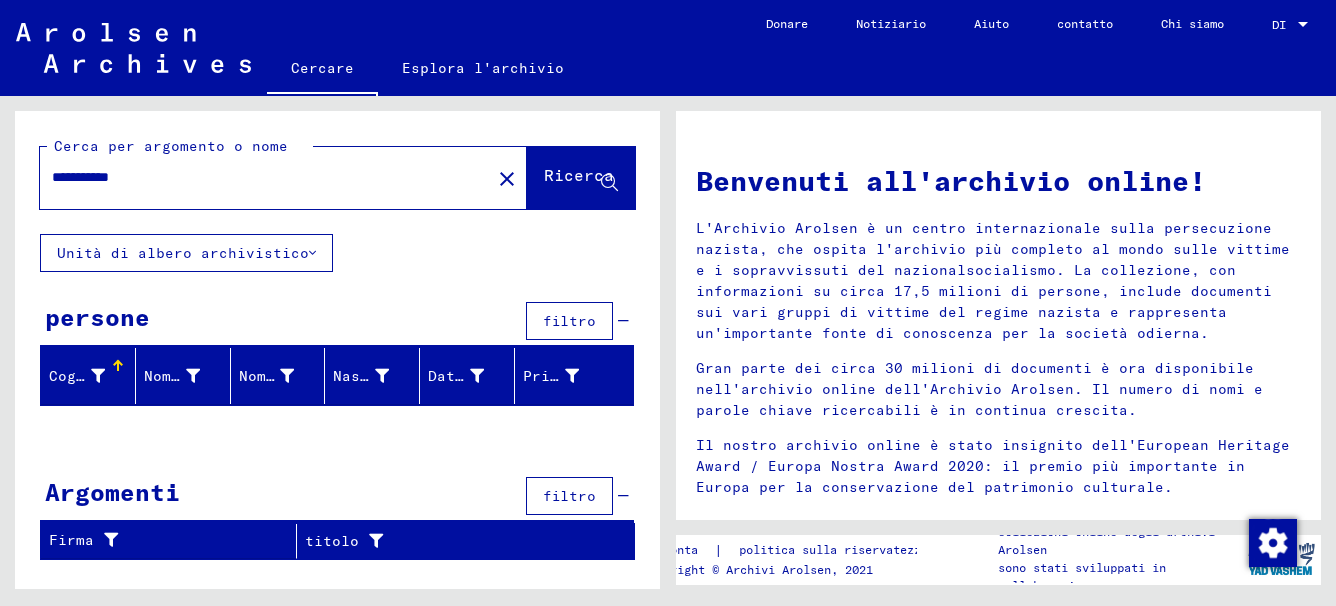 click on "**********" at bounding box center (259, 177) 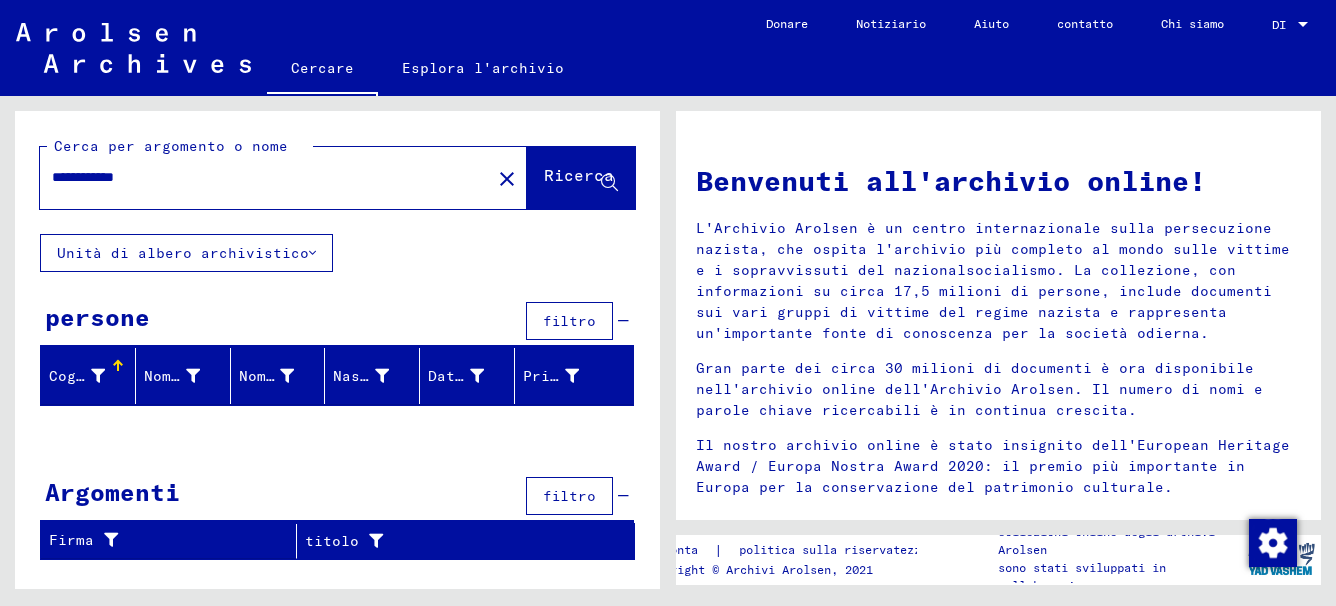 click on "**********" at bounding box center (259, 177) 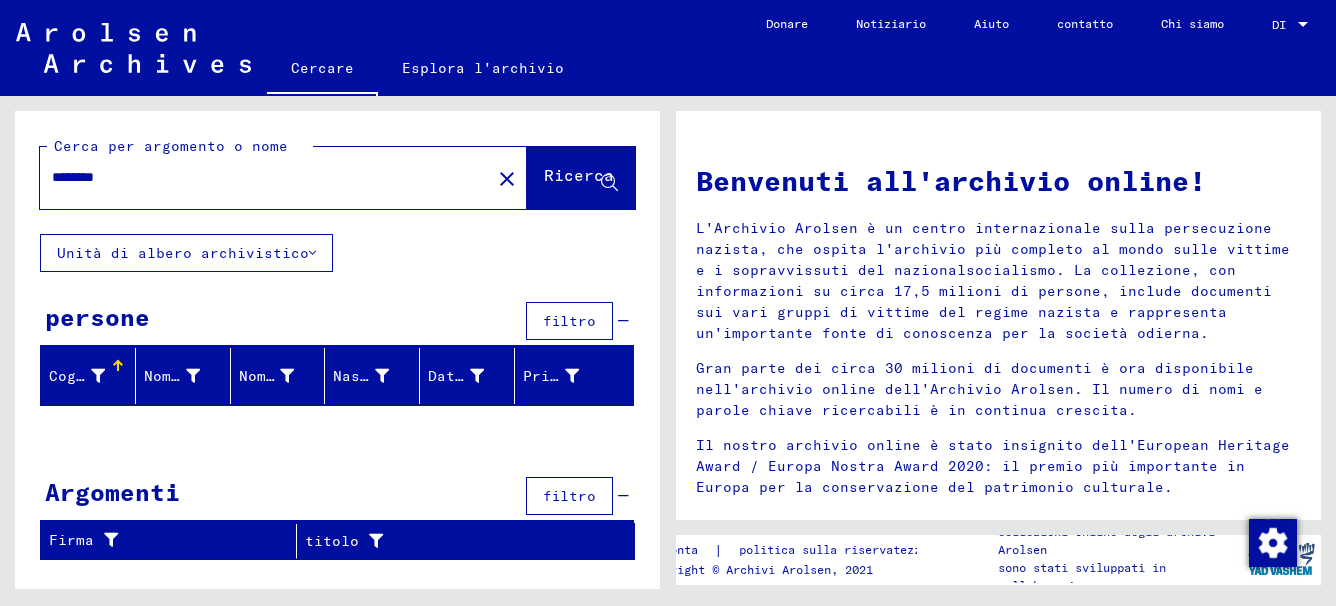 click on "********" at bounding box center [259, 177] 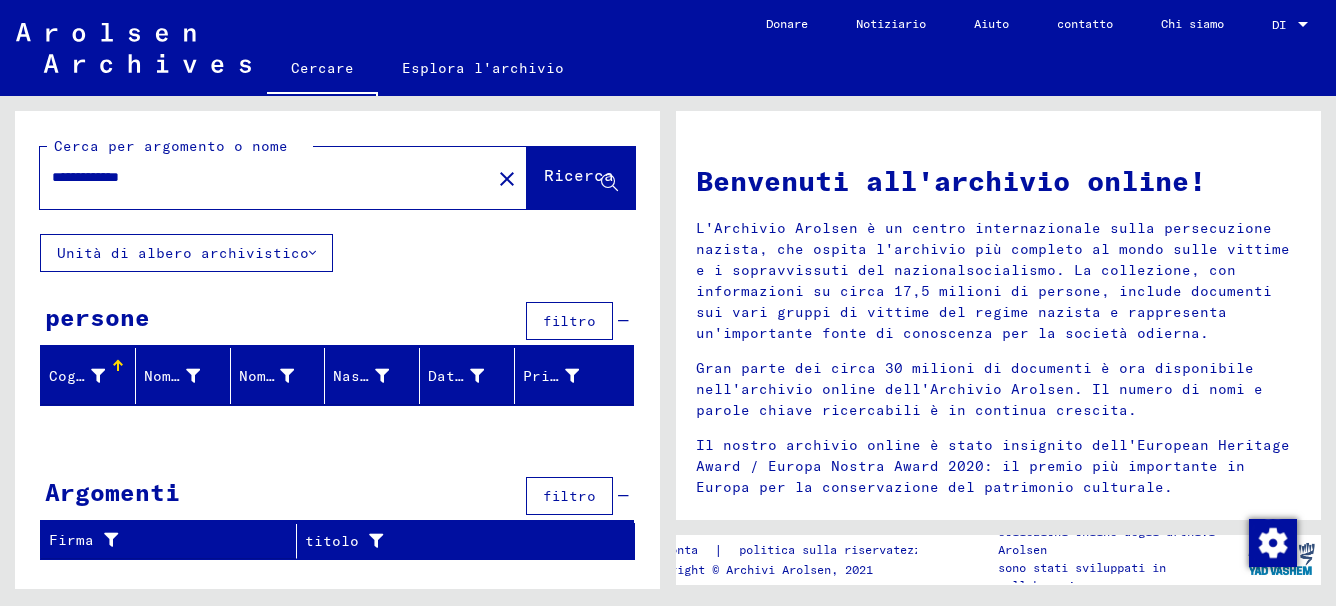 click on "**********" at bounding box center (259, 177) 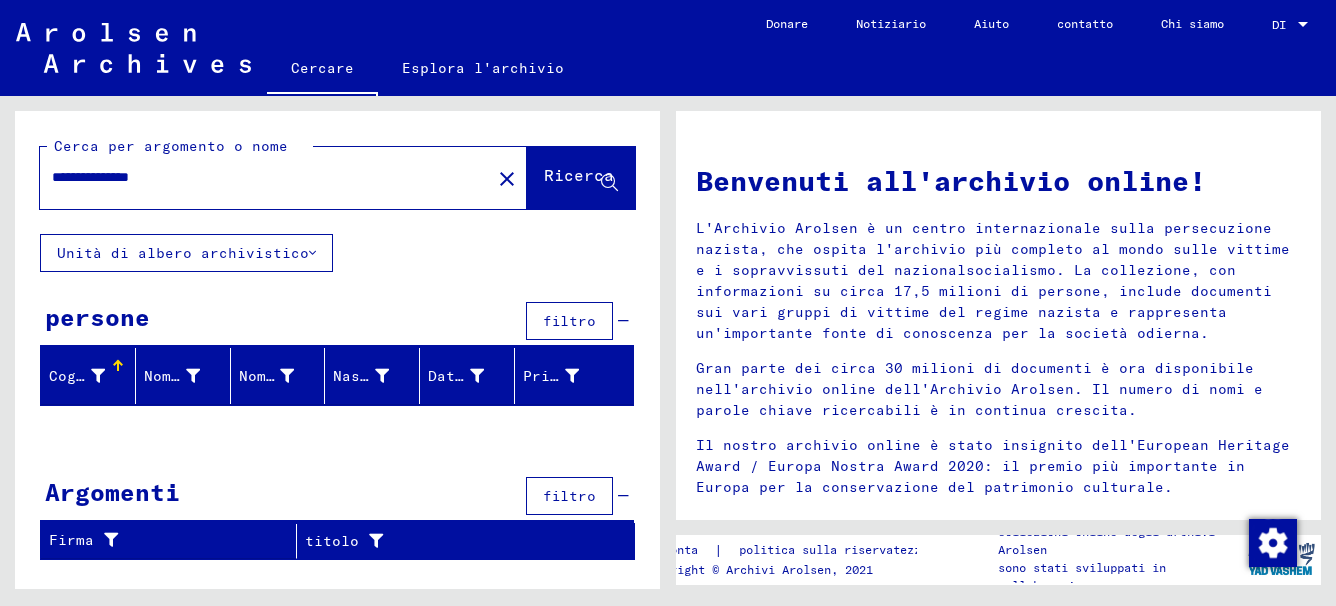 click on "**********" at bounding box center (259, 177) 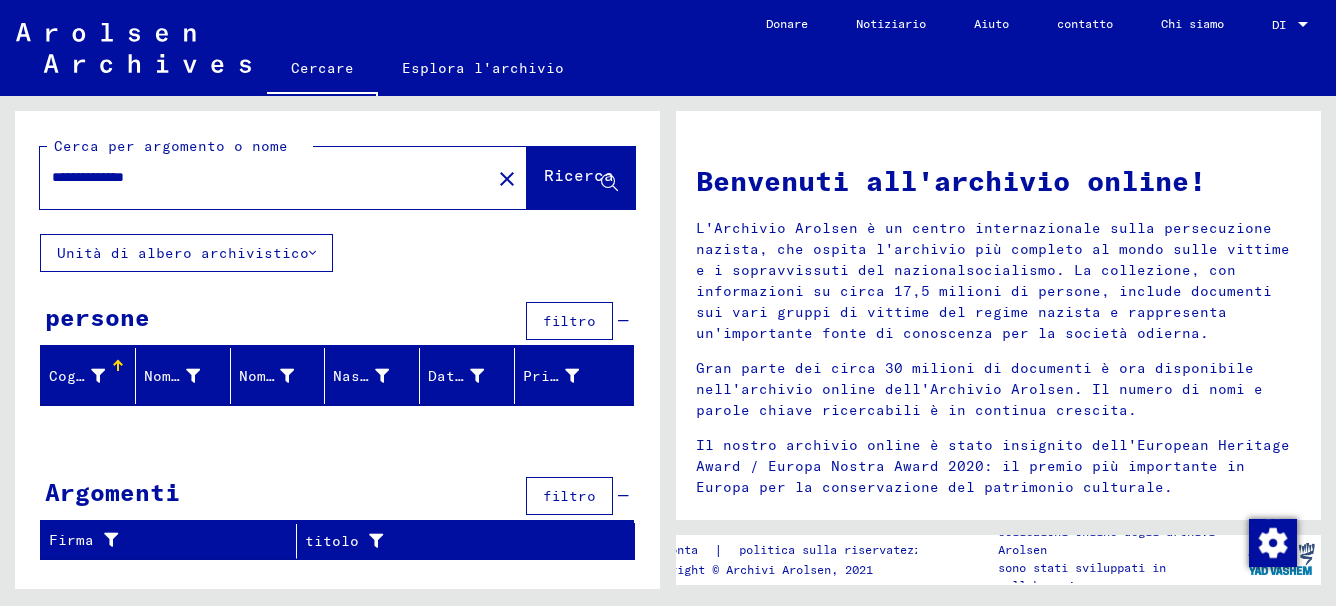 type on "**********" 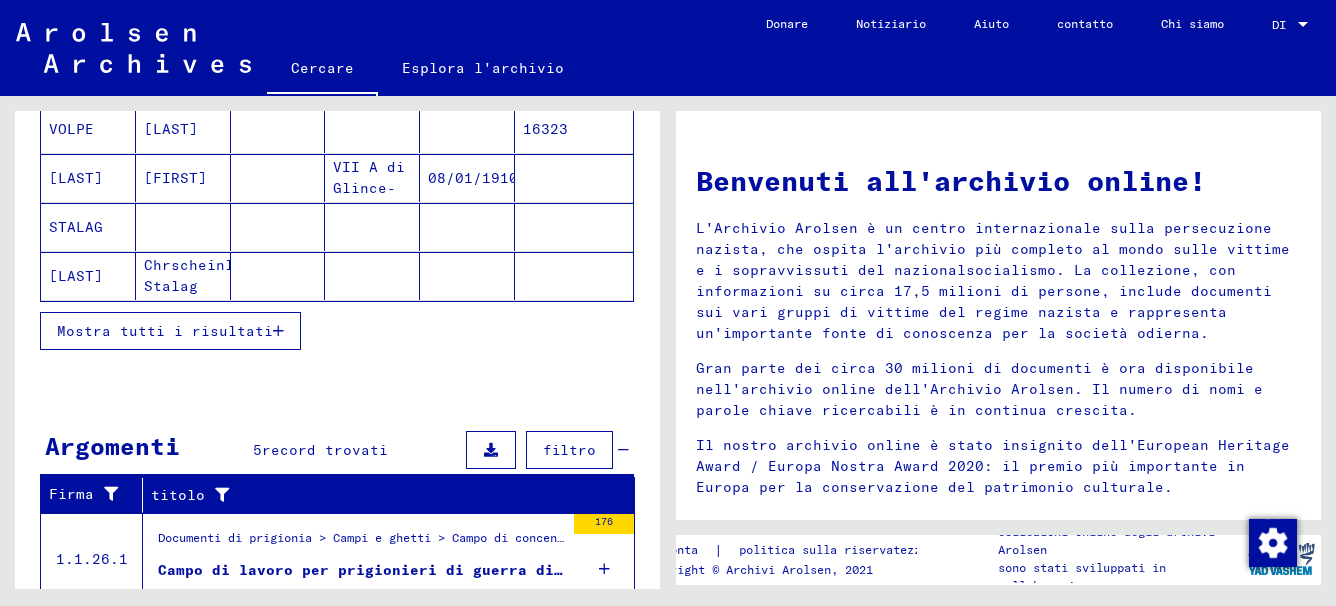 scroll, scrollTop: 400, scrollLeft: 0, axis: vertical 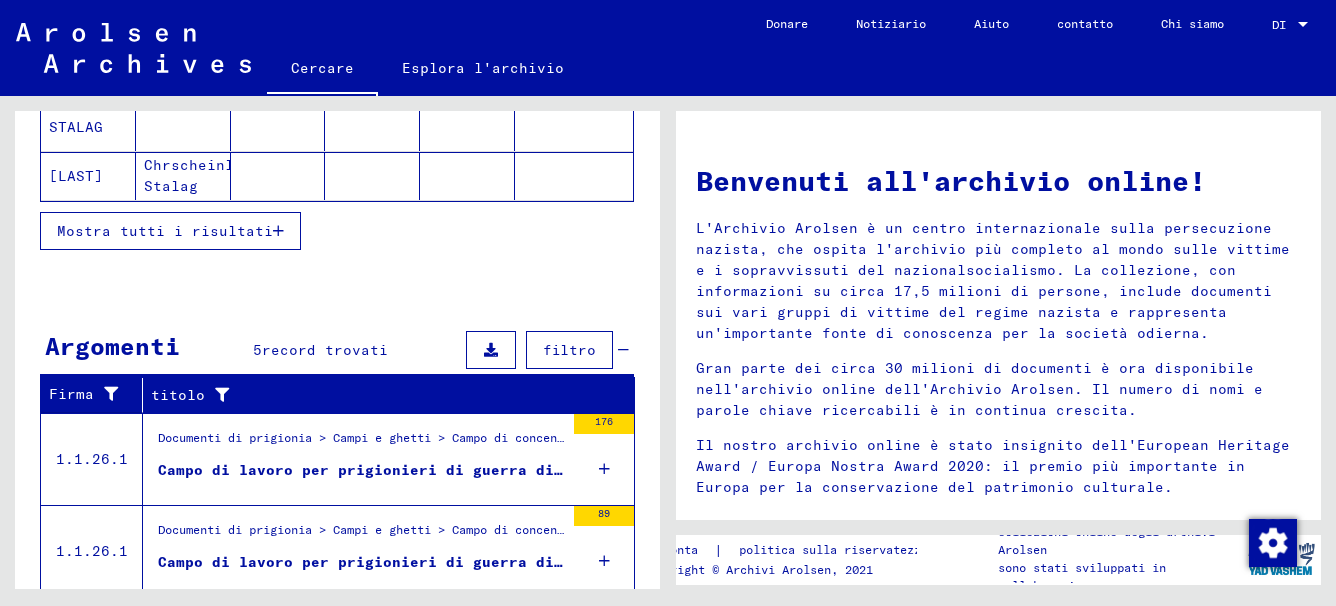 click on "Campo di lavoro per prigionieri di guerra di Mauthausen-Gusen - Parte I, Corrispondenza tra l'ufficio del comandante e - a) l'ispettore dei campi di concentramento di Oranienburg - ..." at bounding box center [985, 470] 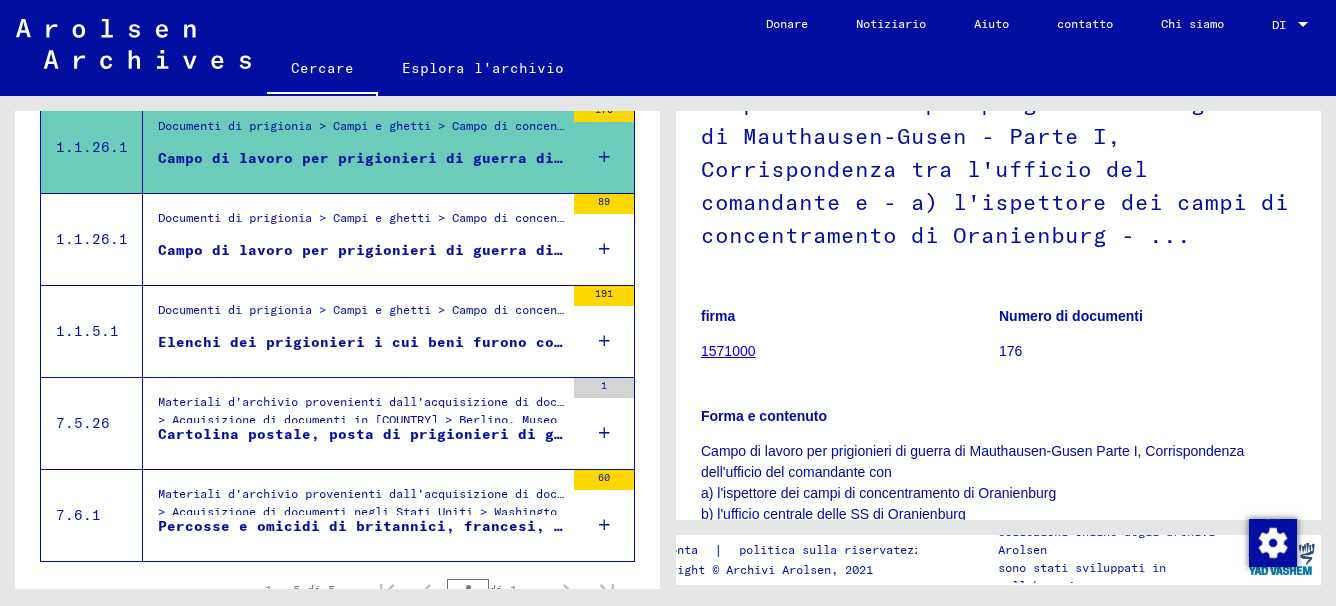 scroll, scrollTop: 400, scrollLeft: 0, axis: vertical 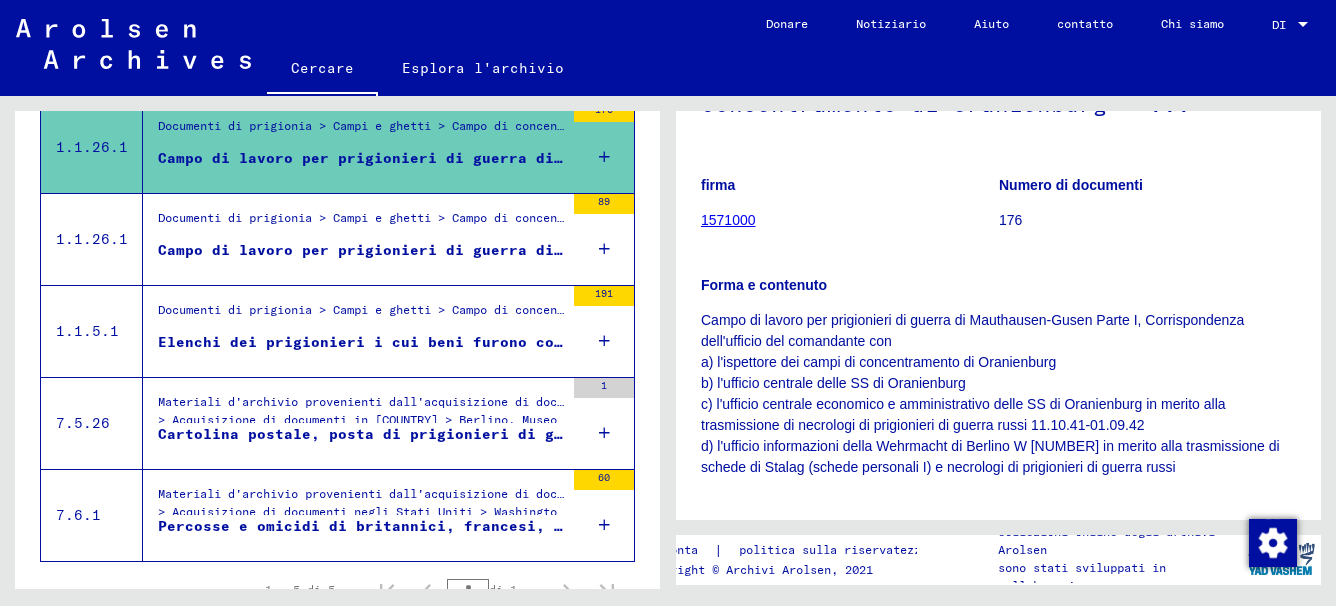 click on "1571000" at bounding box center [728, 220] 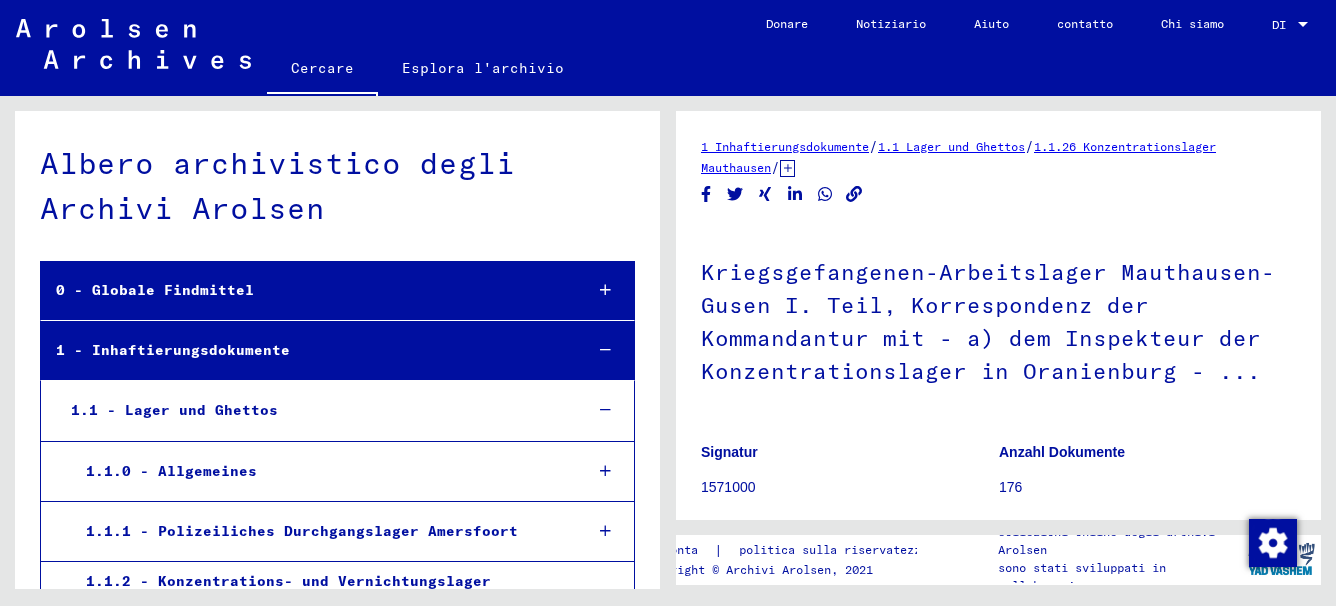 scroll, scrollTop: 13974, scrollLeft: 0, axis: vertical 